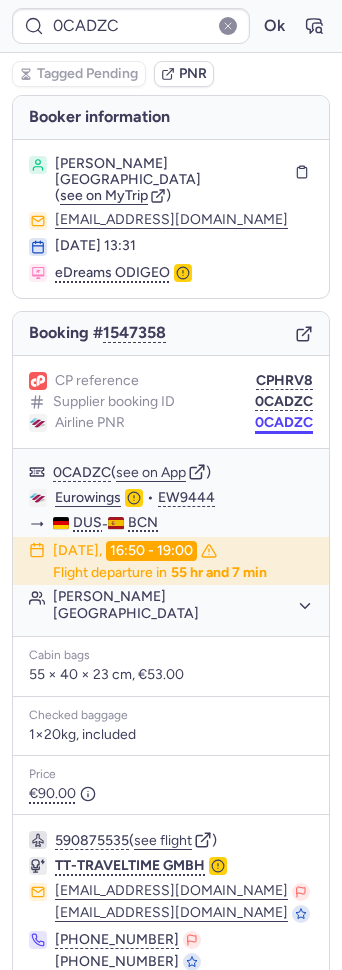 scroll, scrollTop: 0, scrollLeft: 0, axis: both 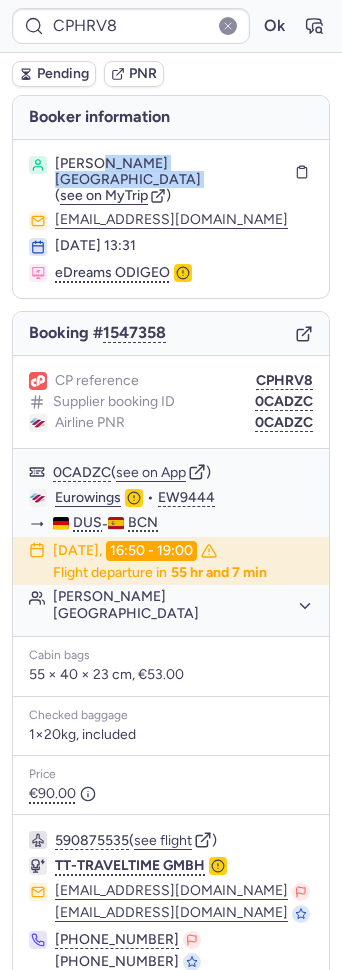 drag, startPoint x: 96, startPoint y: 166, endPoint x: 240, endPoint y: 170, distance: 144.05554 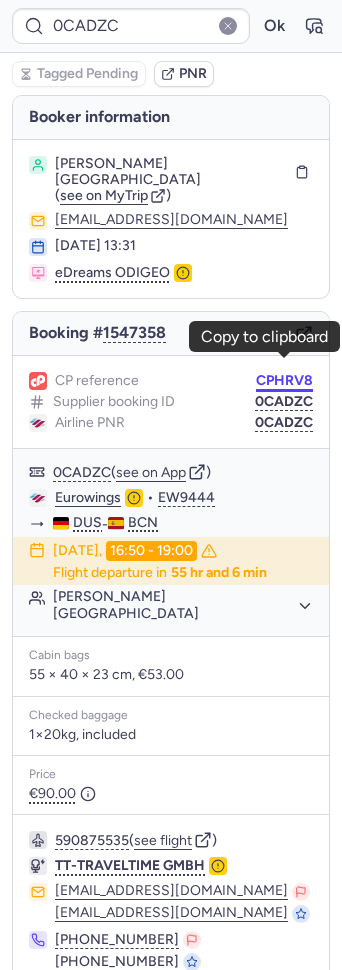click on "CPHRV8" at bounding box center [284, 381] 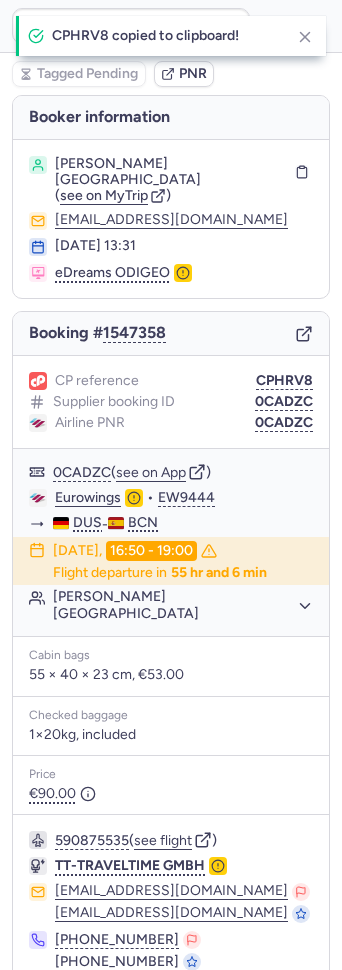 type on "CPHRV8" 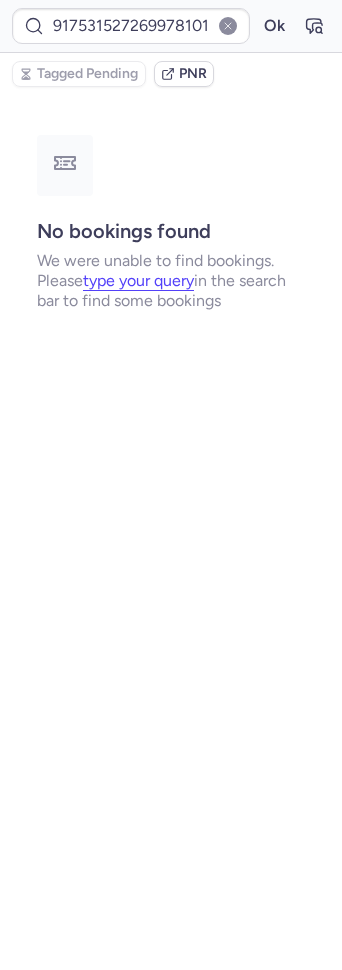type on "CPURRL" 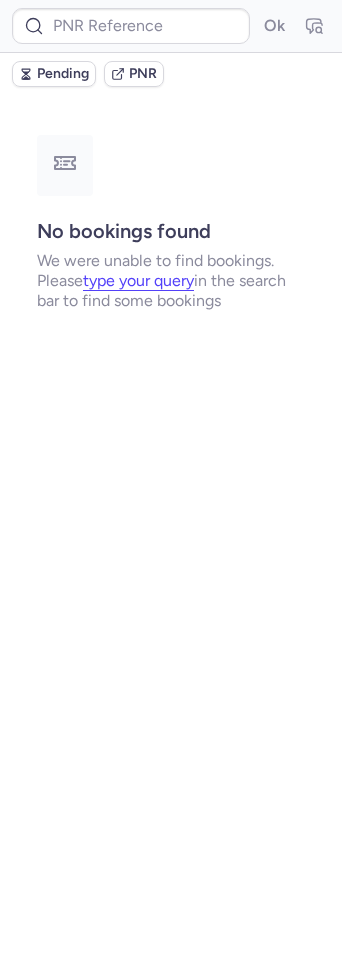 type on "CPDTSC" 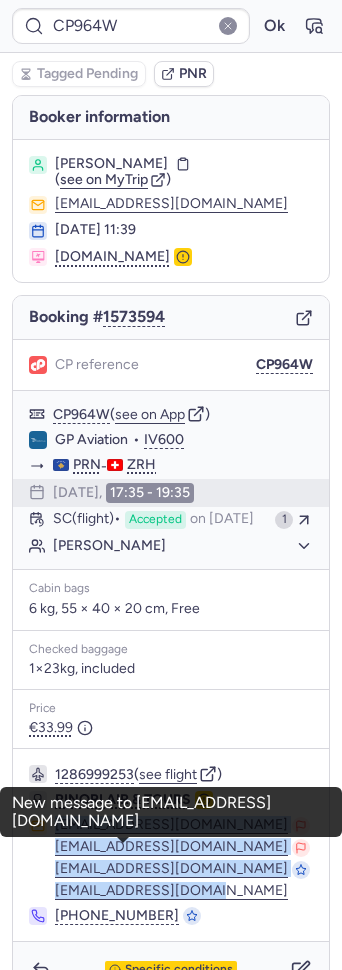 copy on "[EMAIL_ADDRESS][DOMAIN_NAME] [EMAIL_ADDRESS][DOMAIN_NAME] [EMAIL_ADDRESS][DOMAIN_NAME] [EMAIL_ADDRESS][DOMAIN_NAME]" 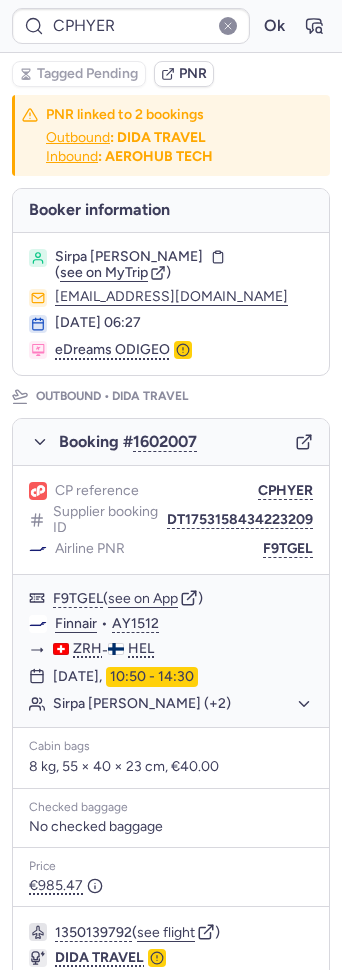type on "CP4XDD" 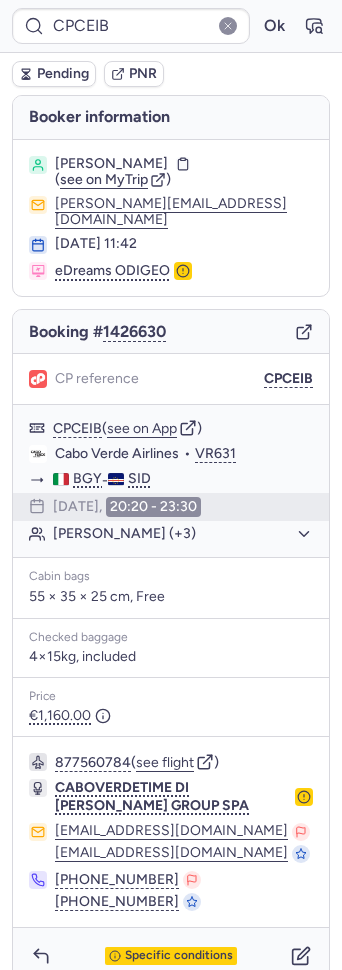 type on "CPGOAI" 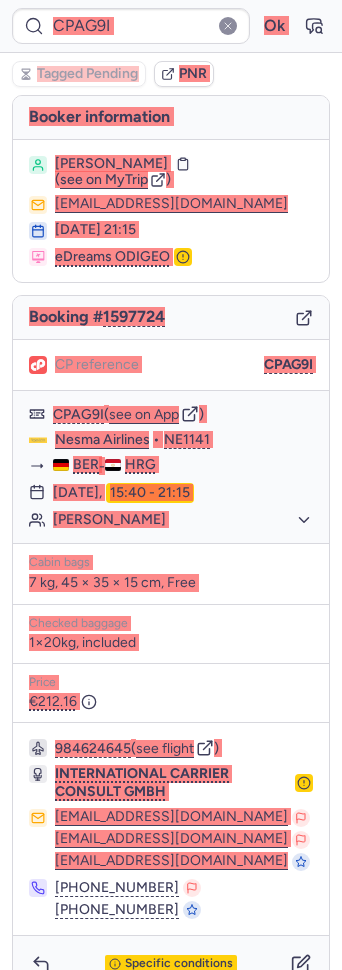 type on "CP48LU" 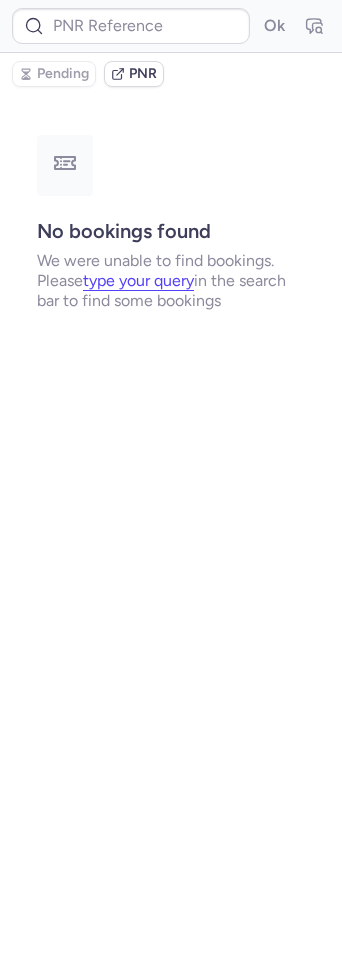 type on "CPGOAI" 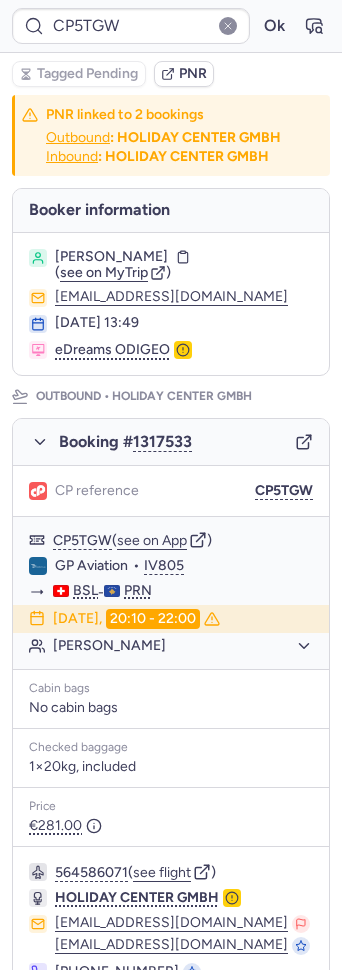 type on "CPNKPR" 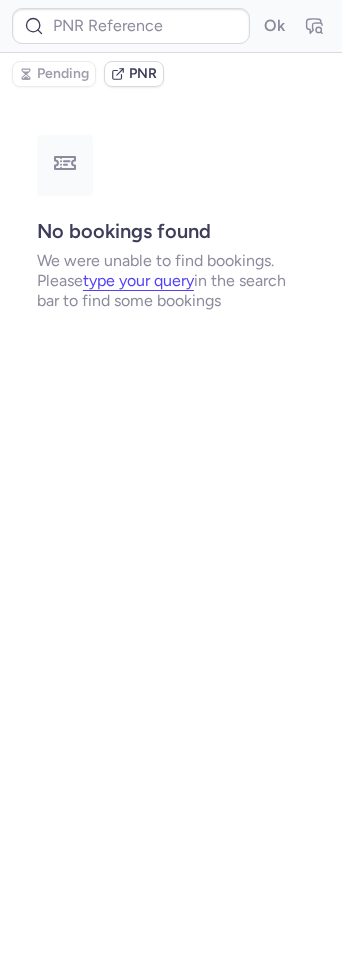 type on "CP3L5U" 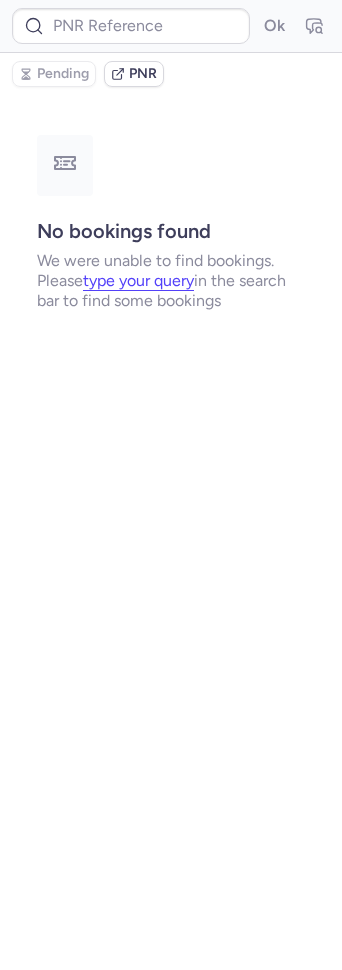 type on "CP5TGW" 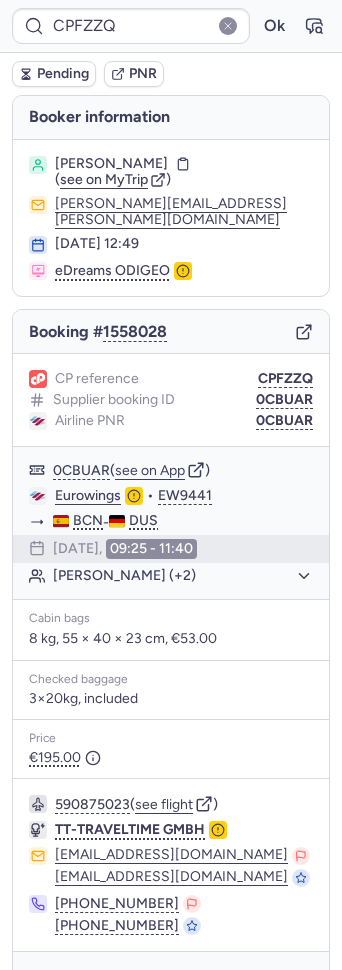 scroll, scrollTop: 23, scrollLeft: 0, axis: vertical 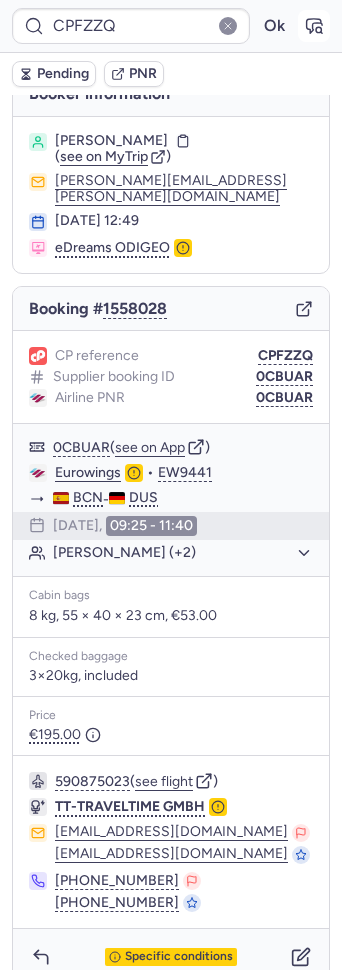 click 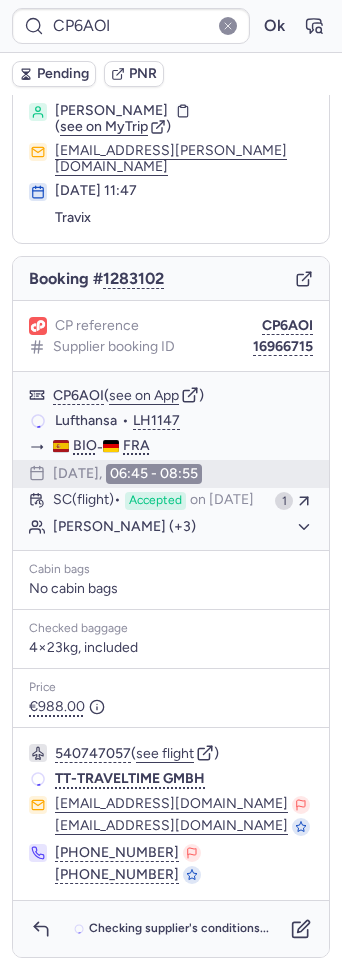 scroll, scrollTop: 45, scrollLeft: 0, axis: vertical 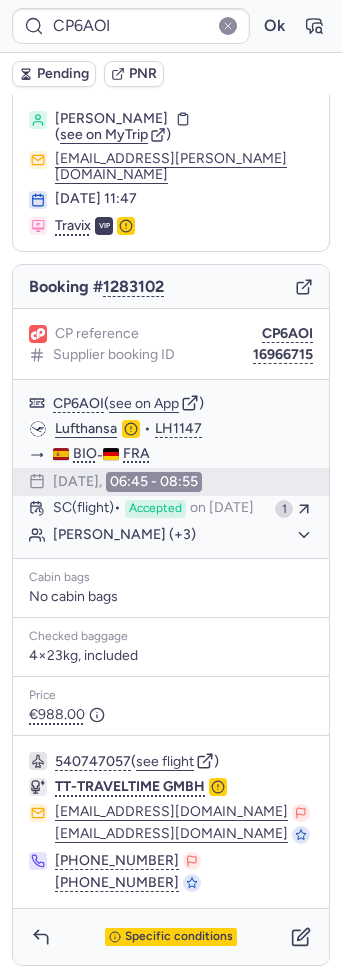 type on "CPSSO3" 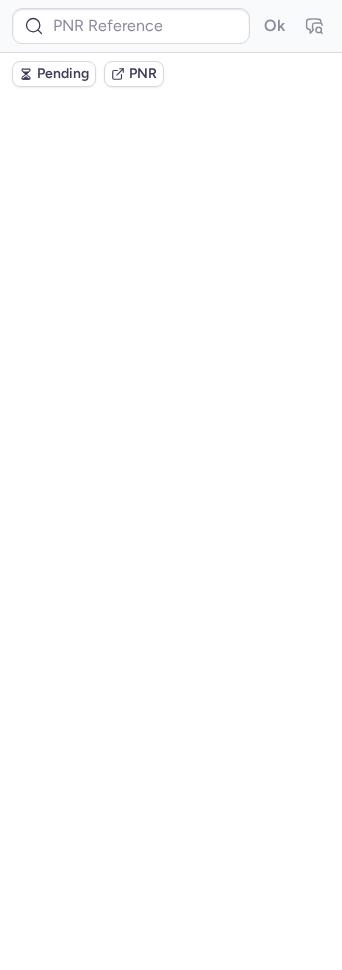 scroll, scrollTop: 0, scrollLeft: 0, axis: both 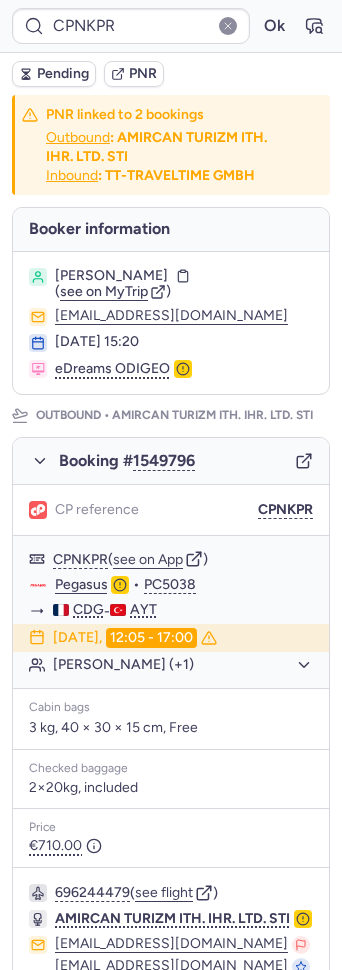 type on "CPGOAI" 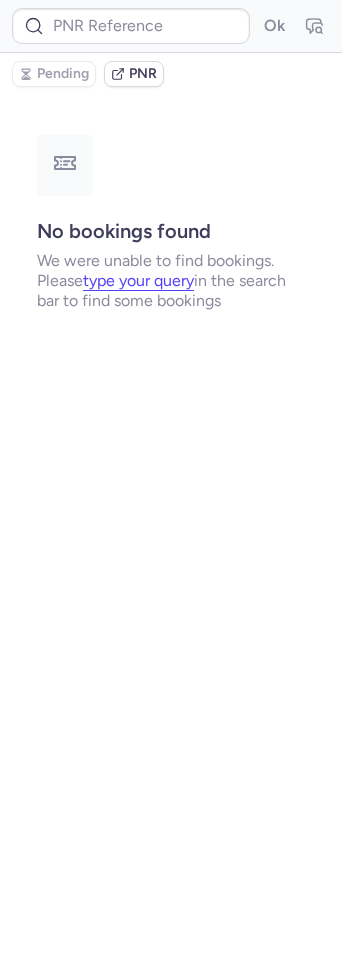 type on "CP5TGW" 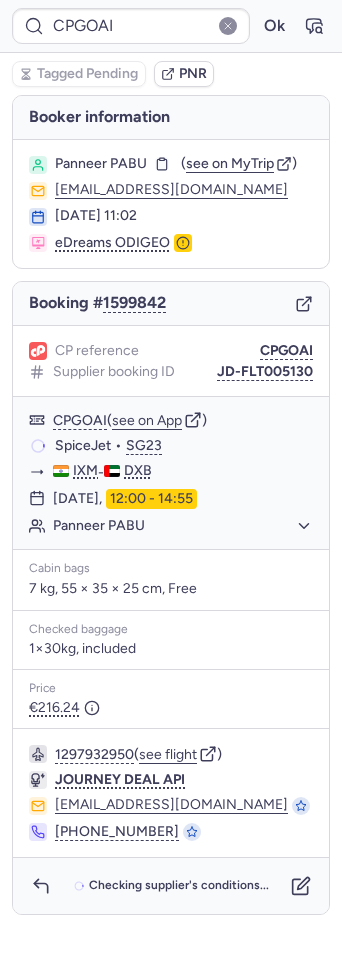 type on "7358634" 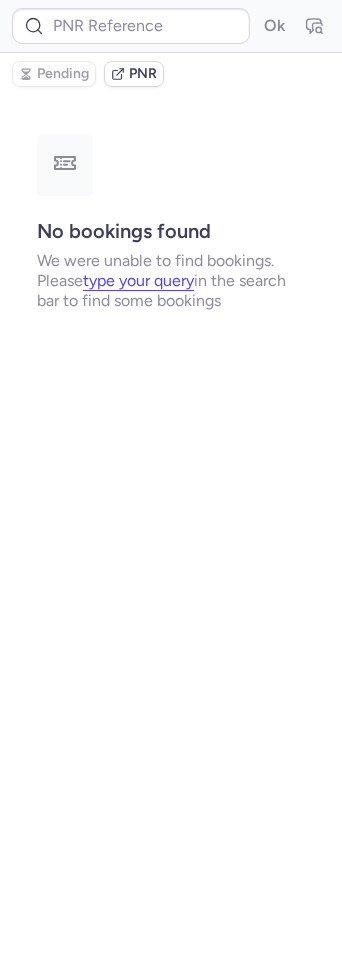 type on "CP8Y52" 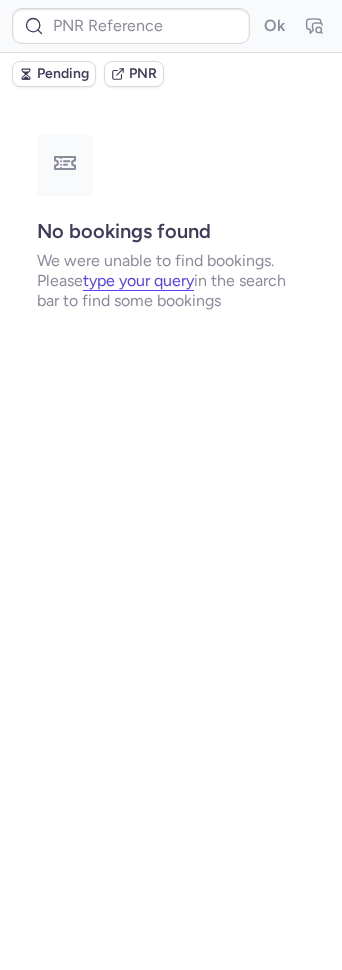 type on "CP8Y52" 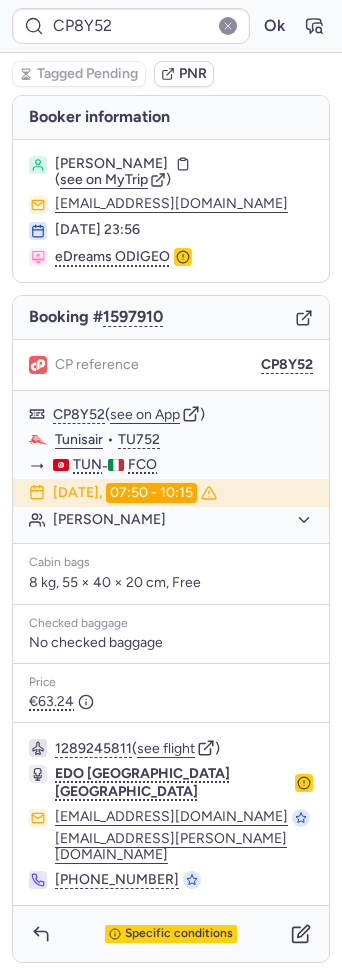 click on "Specific conditions" at bounding box center (171, 934) 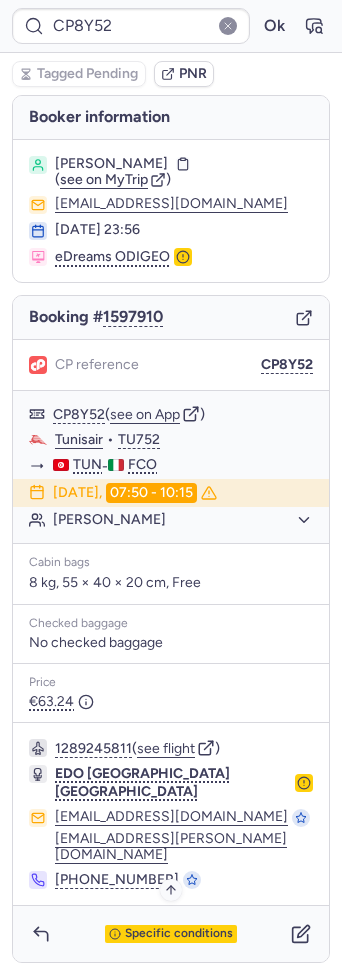 click on "Specific conditions" at bounding box center [179, 934] 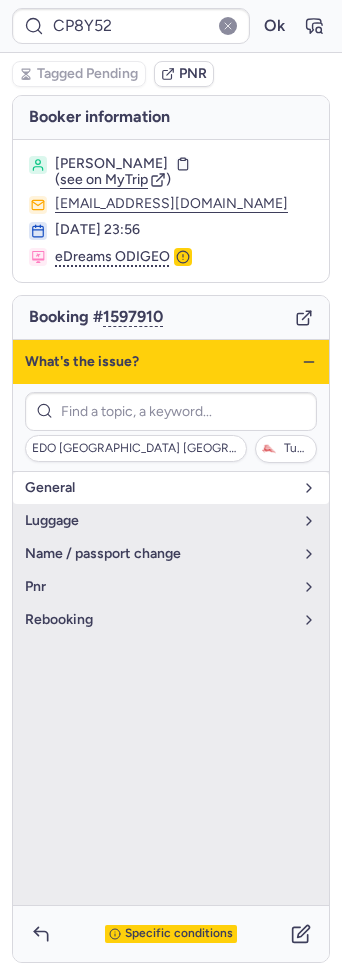 click on "general" at bounding box center [159, 488] 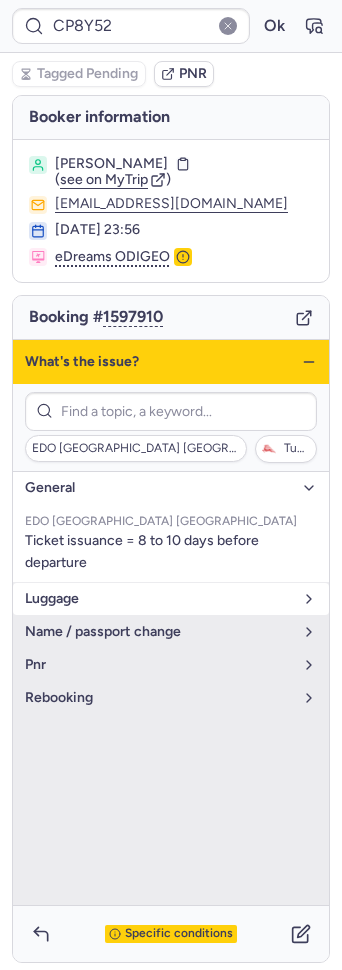 click on "luggage" at bounding box center (159, 599) 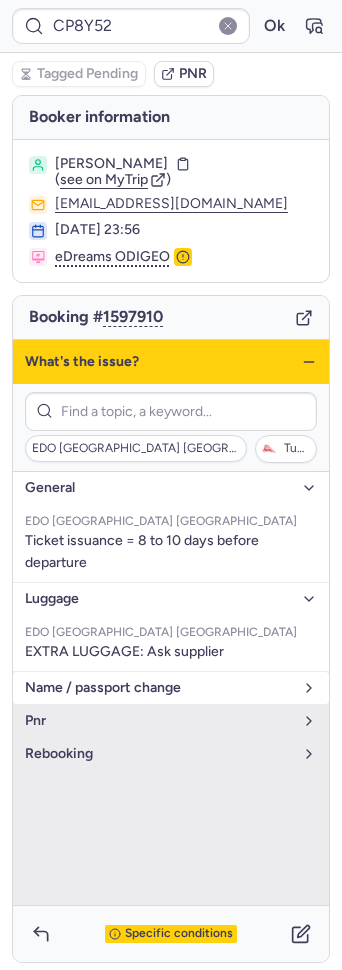 click on "name / passport change" at bounding box center [171, 688] 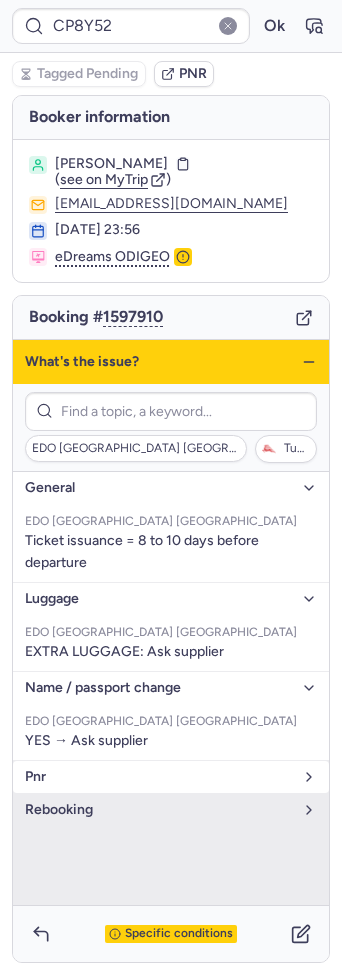 click on "pnr" at bounding box center [159, 777] 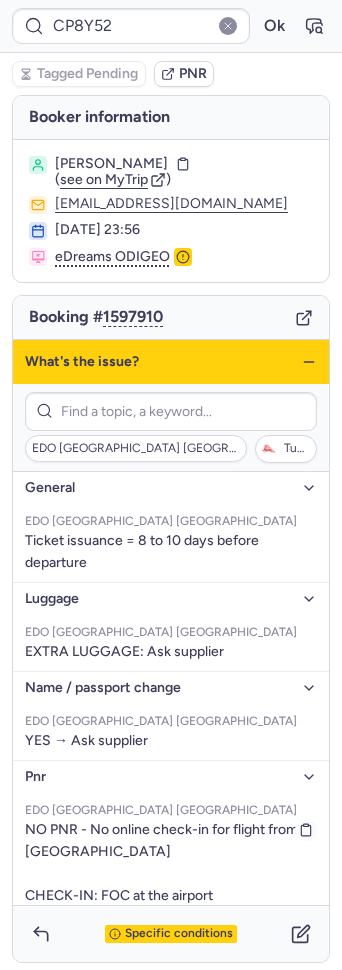 scroll, scrollTop: 77, scrollLeft: 0, axis: vertical 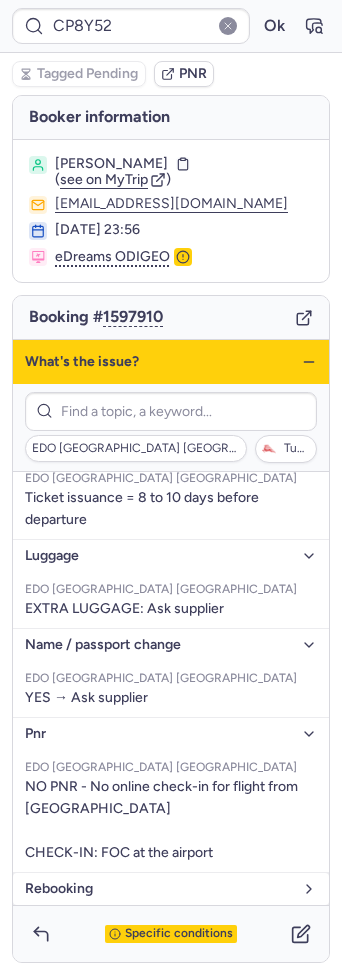 click on "rebooking" at bounding box center [171, 889] 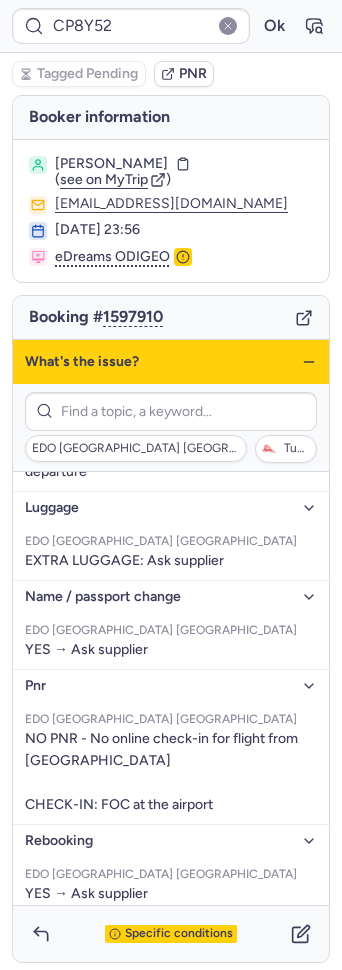 scroll, scrollTop: 133, scrollLeft: 0, axis: vertical 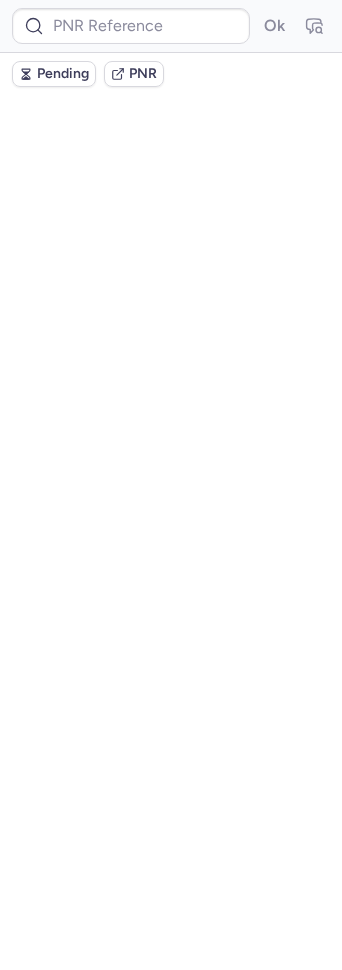 type on "CP5TGW" 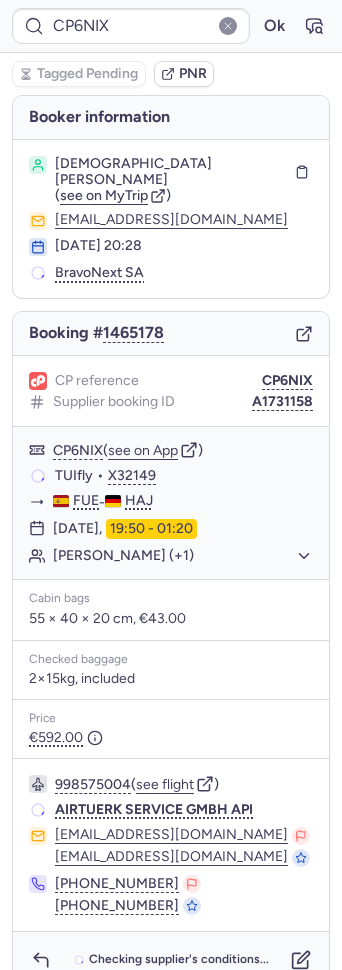 type on "CPPQWP" 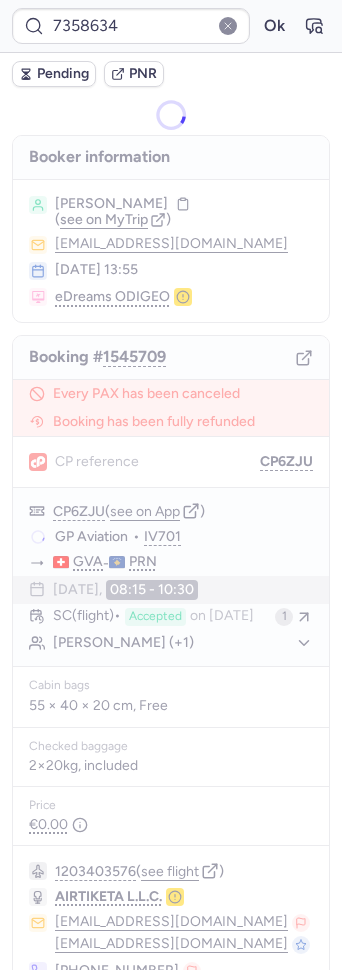 type on "CPNKPR" 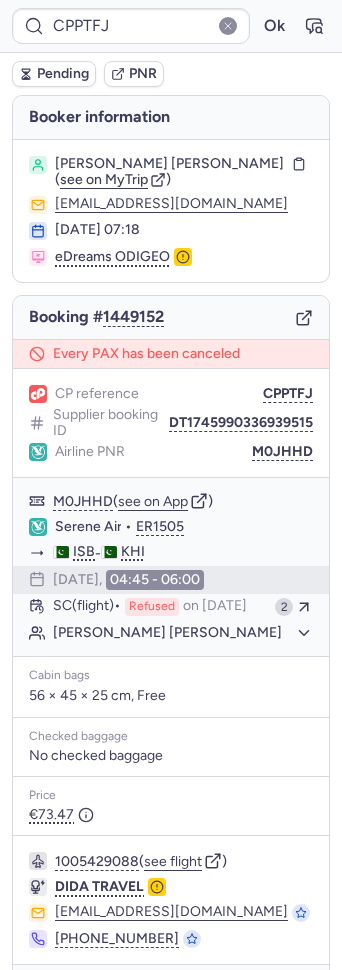 type on "CPXXPC" 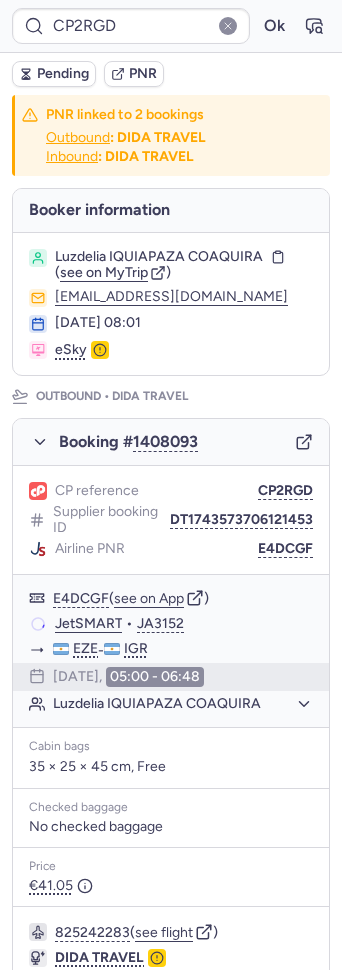 type on "CPXXPC" 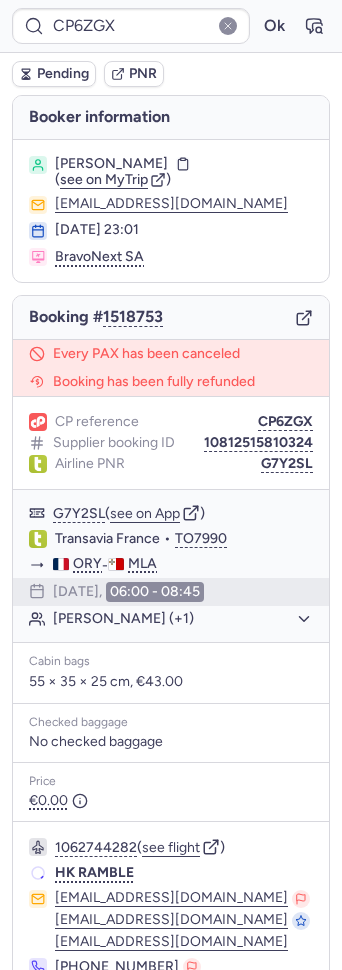 type on "CPZMSW" 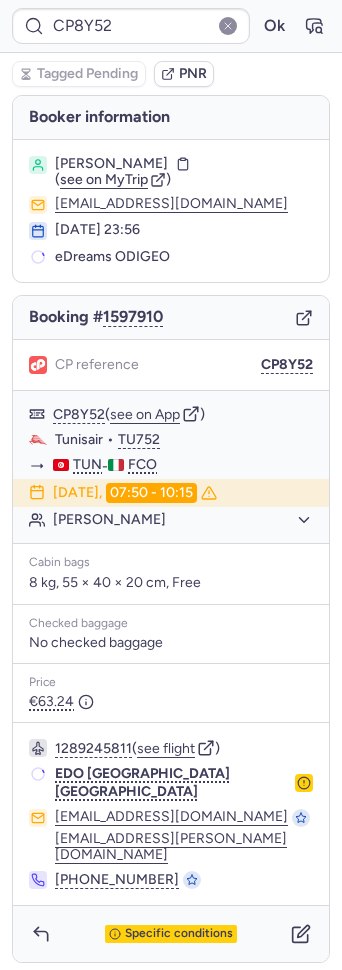 type on "CPGOAI" 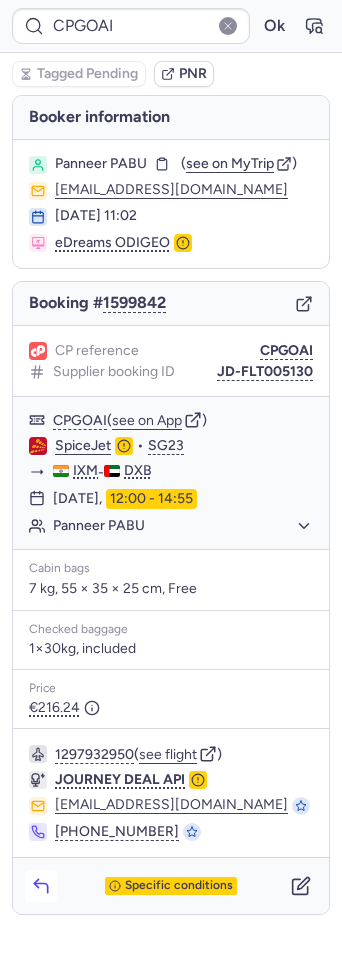 click 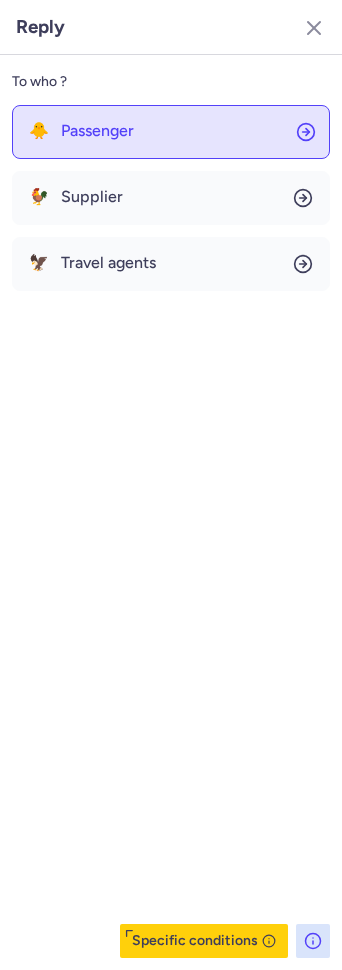 click on "Passenger" at bounding box center (97, 131) 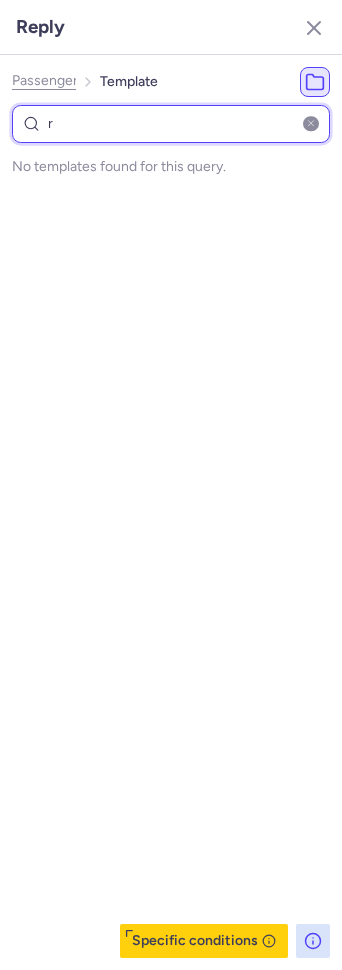 type on "re" 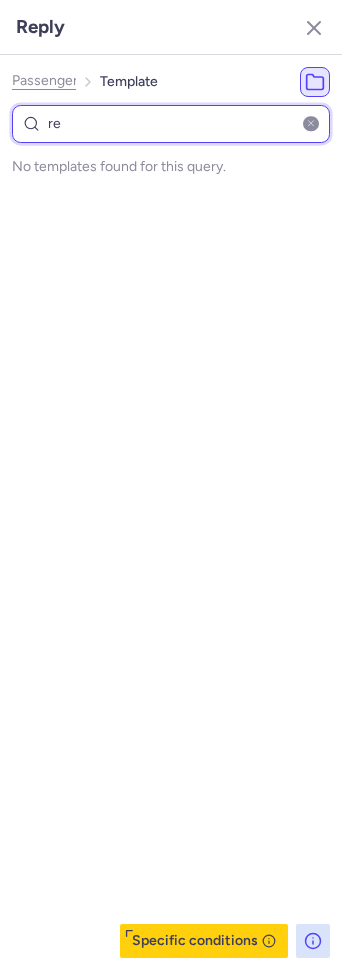 select on "en" 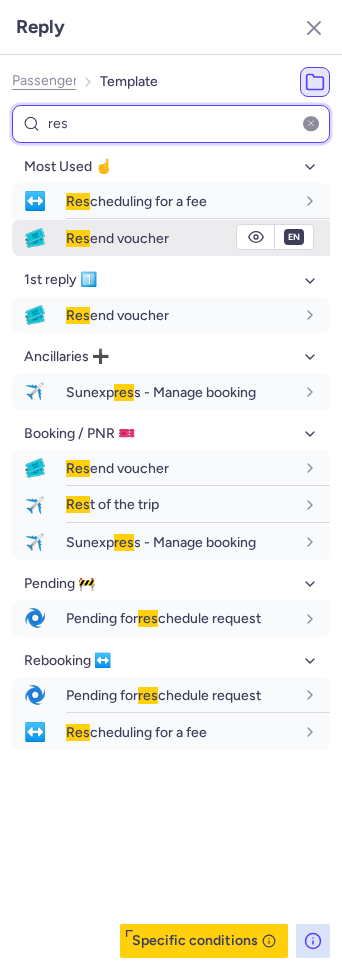 type on "res" 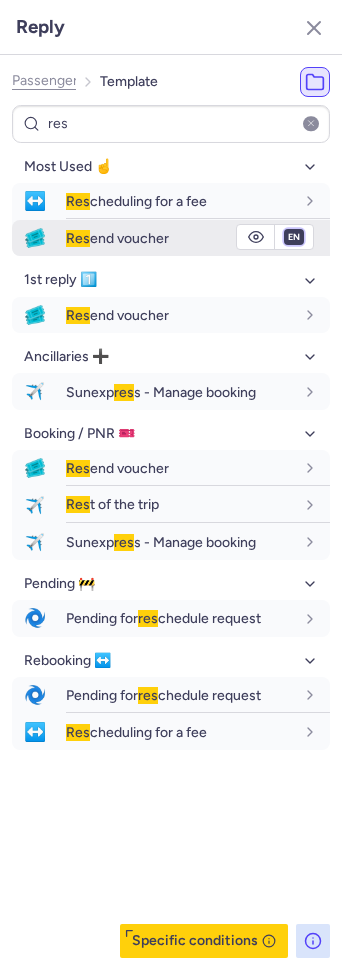 click on "fr en de nl pt es it ru" at bounding box center (294, 237) 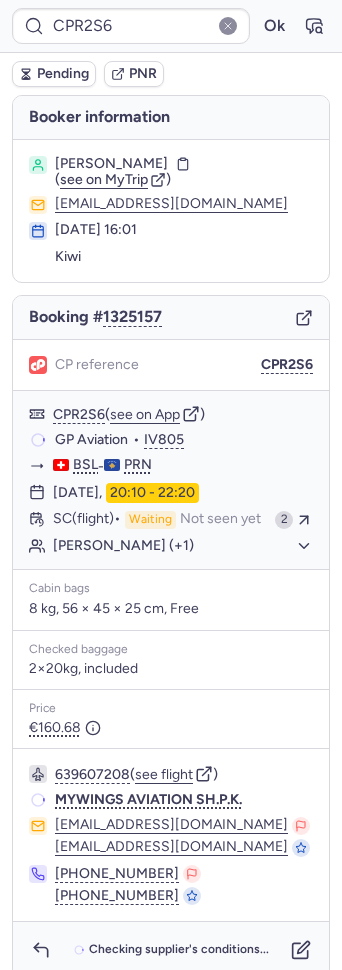 type on "CPGOAI" 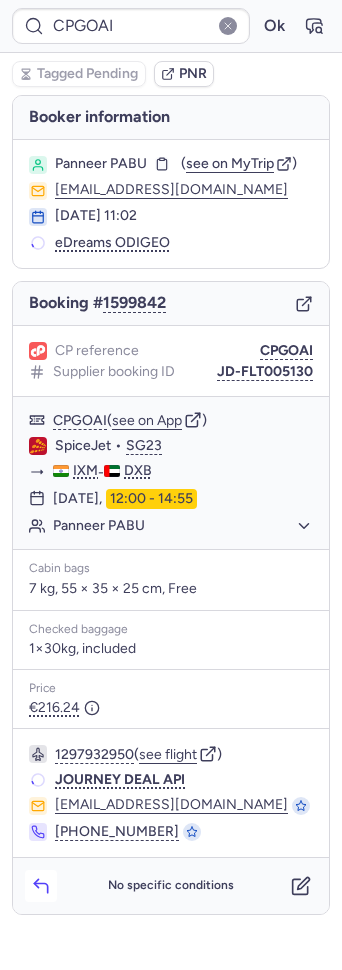 click 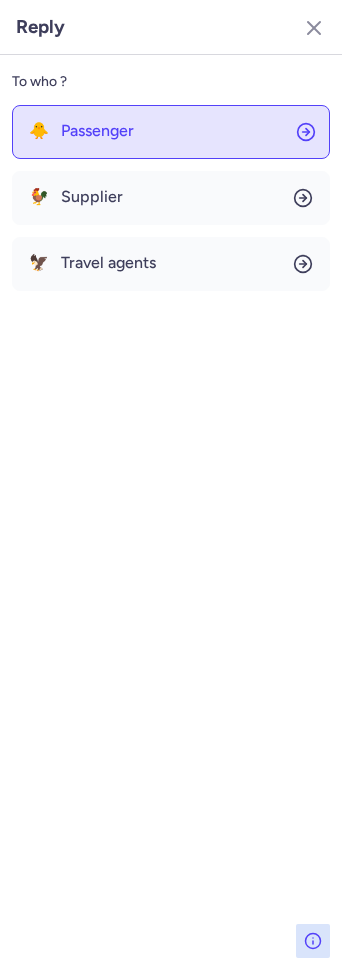 click on "Passenger" at bounding box center (97, 131) 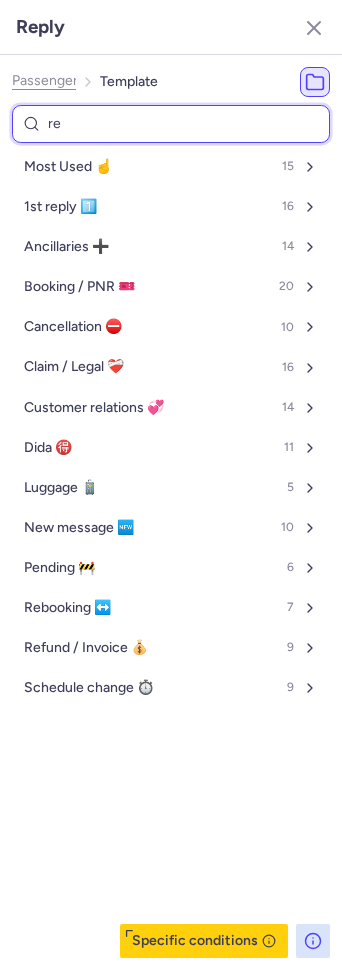 type on "res" 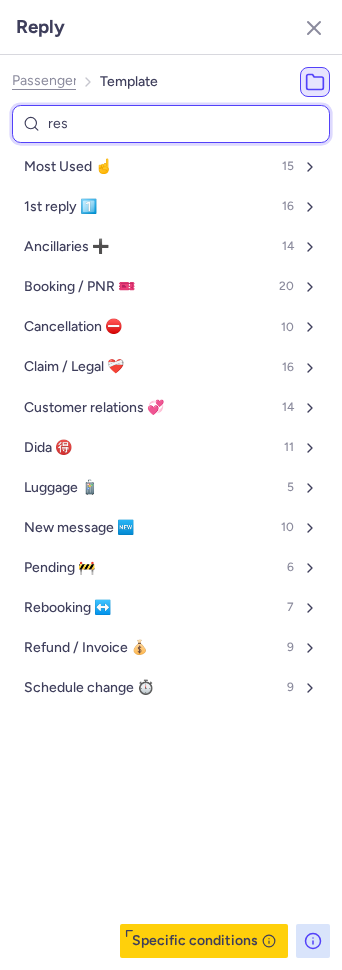 select on "en" 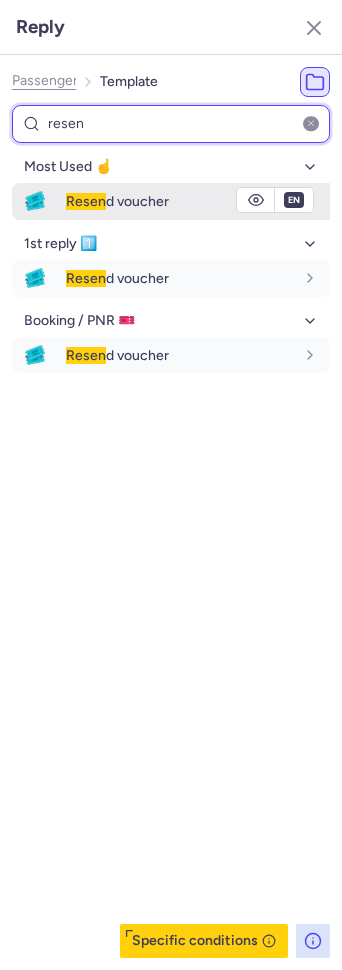 type on "resen" 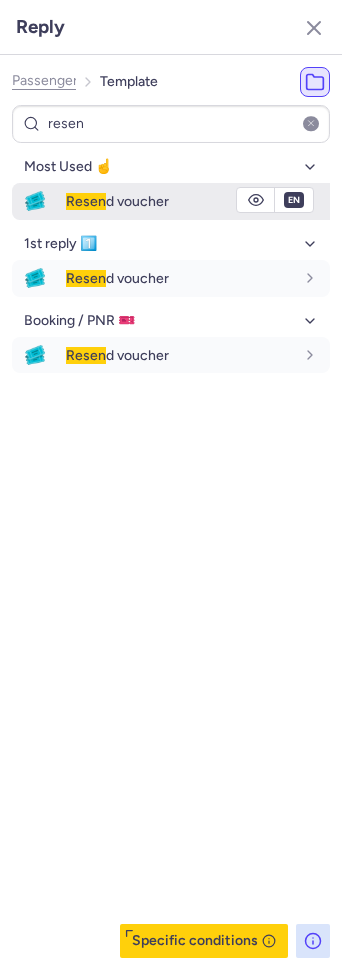 click on "Resen d voucher" at bounding box center (117, 201) 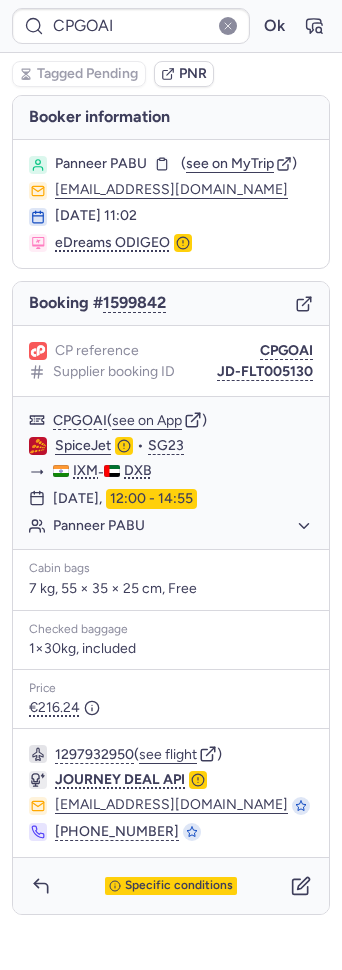 type on "CP964W" 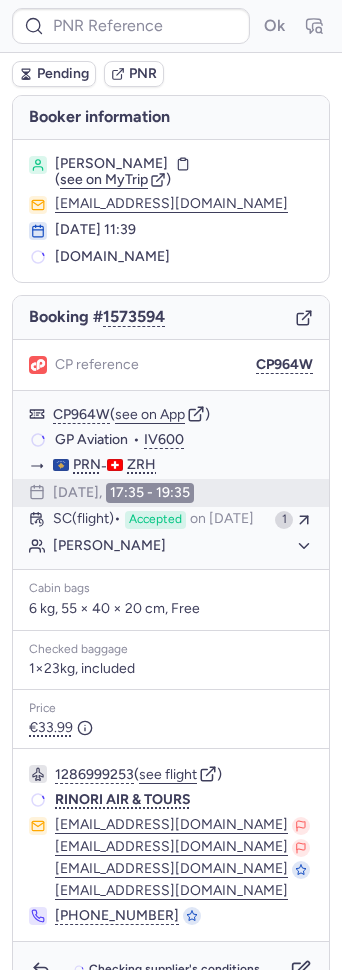 type on "CP964W" 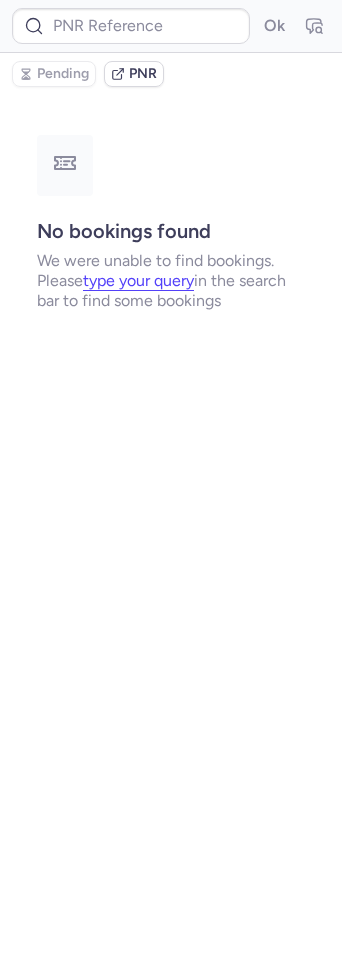 type on "CP8Y52" 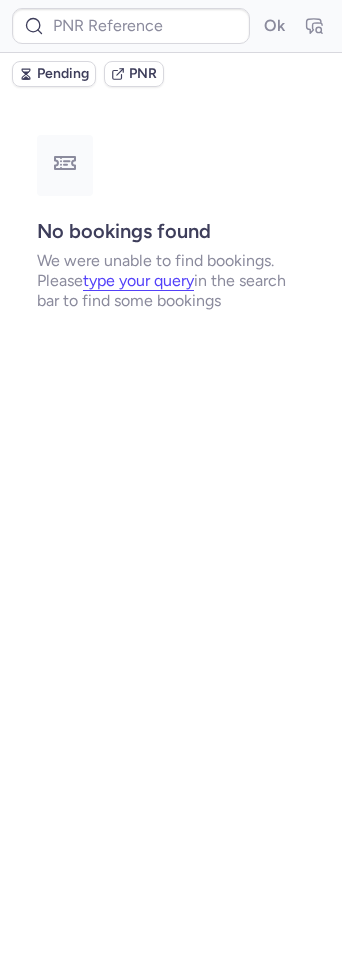 type on "CPVH6R" 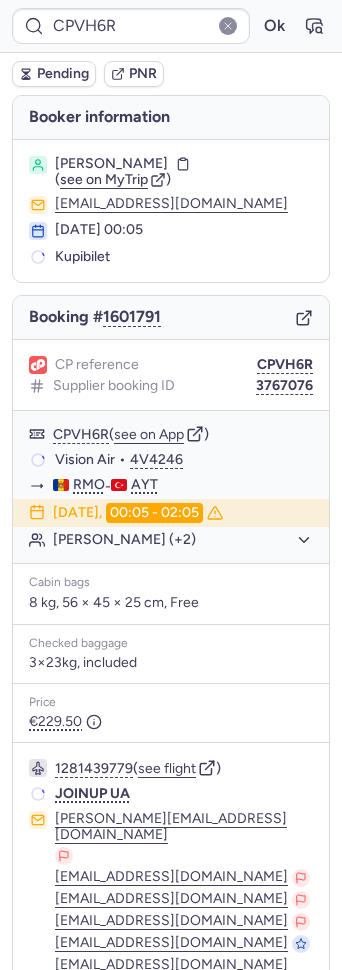 scroll, scrollTop: 189, scrollLeft: 0, axis: vertical 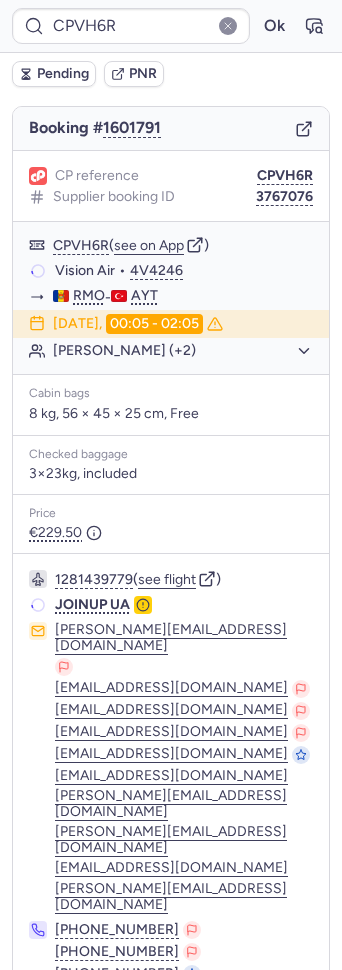 click 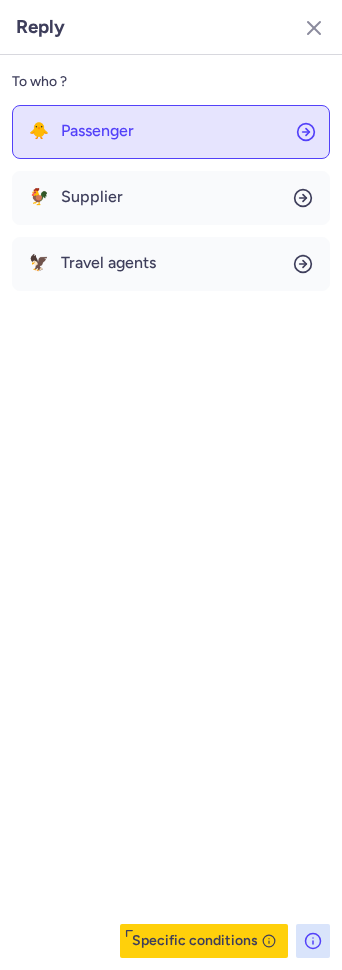 click on "🐥 Passenger" 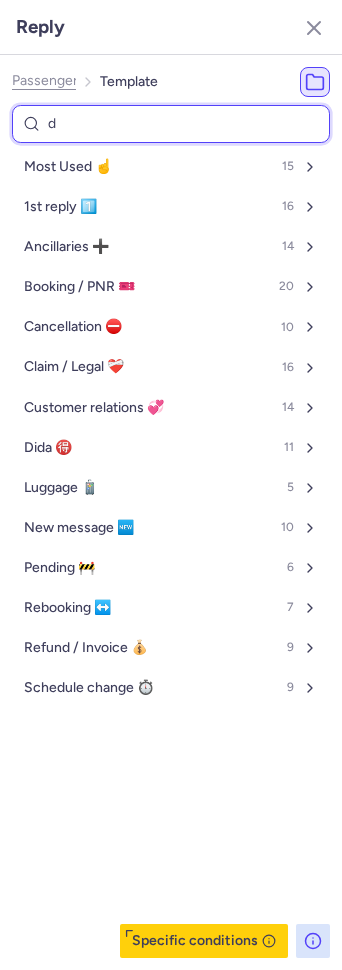 type on "da" 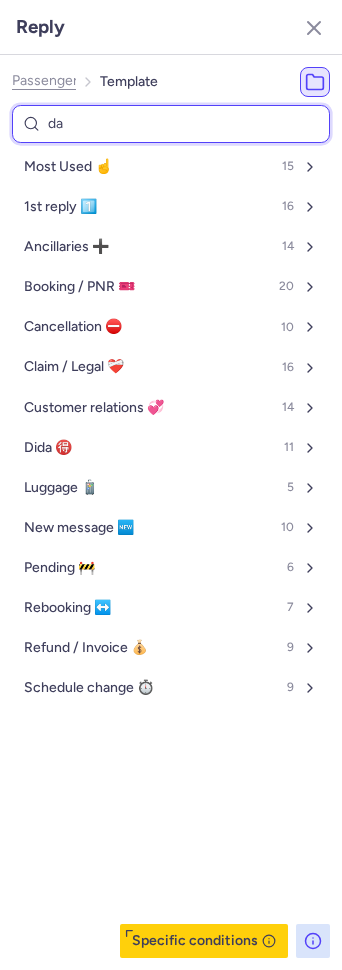 select on "en" 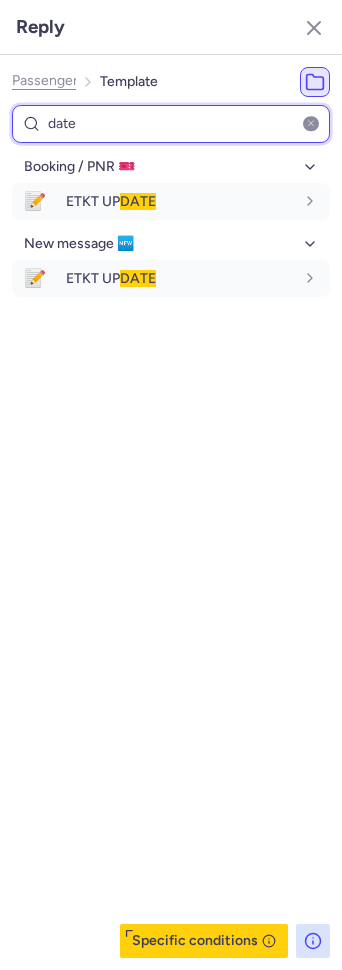 type on "date" 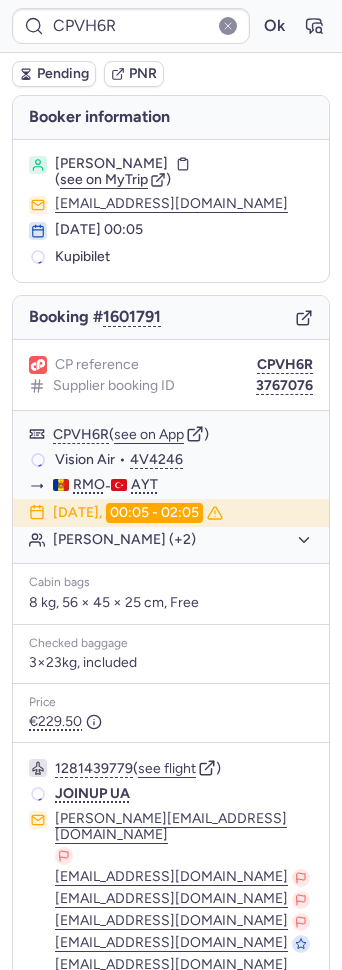 scroll, scrollTop: 0, scrollLeft: 0, axis: both 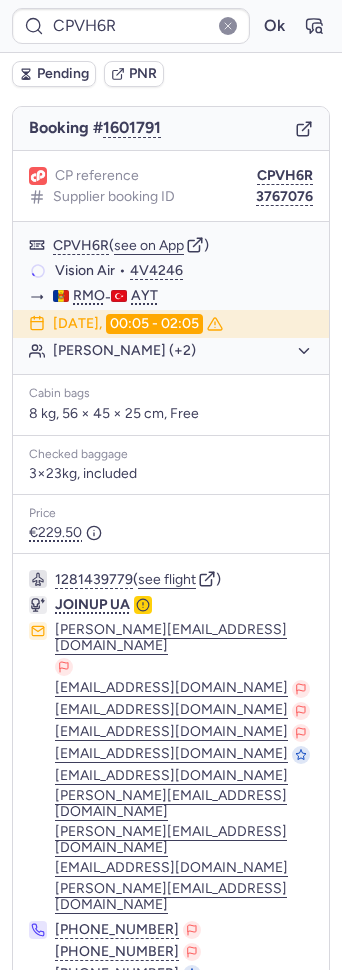 click 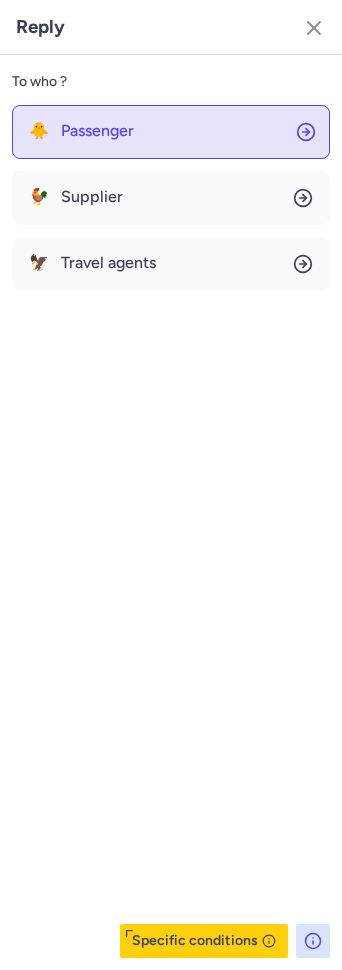 click on "Passenger" at bounding box center (97, 131) 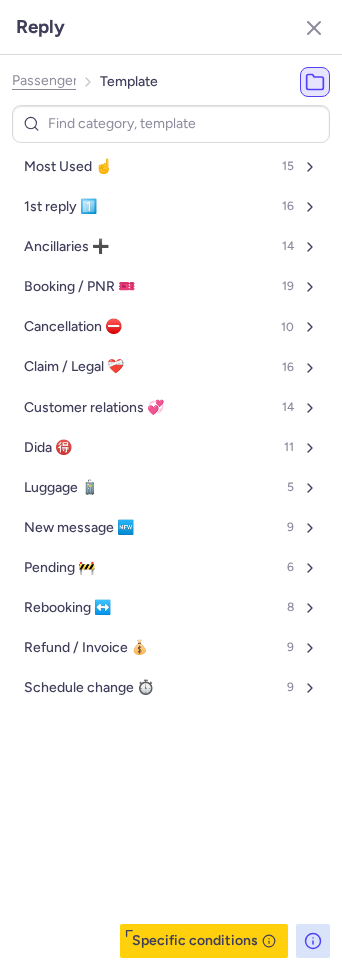 click at bounding box center (171, 124) 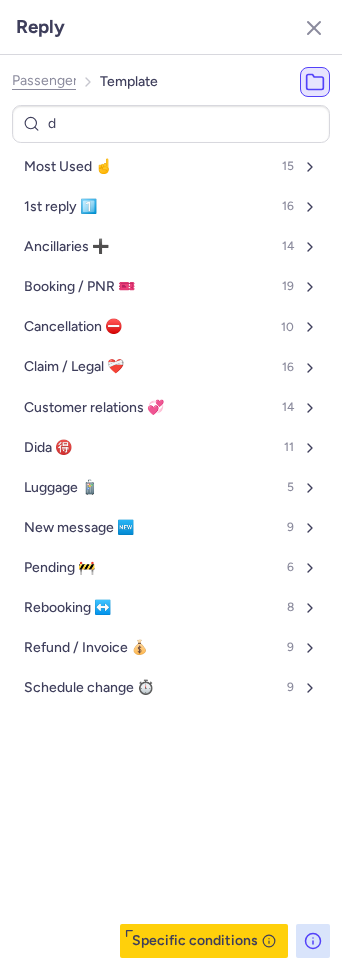 type on "da" 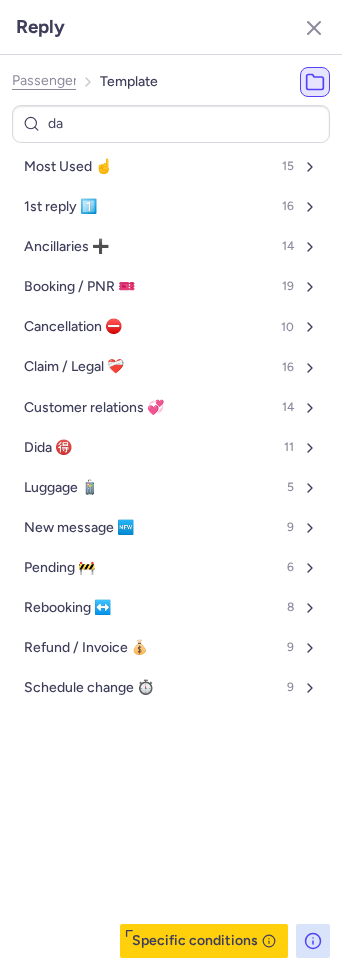 select on "en" 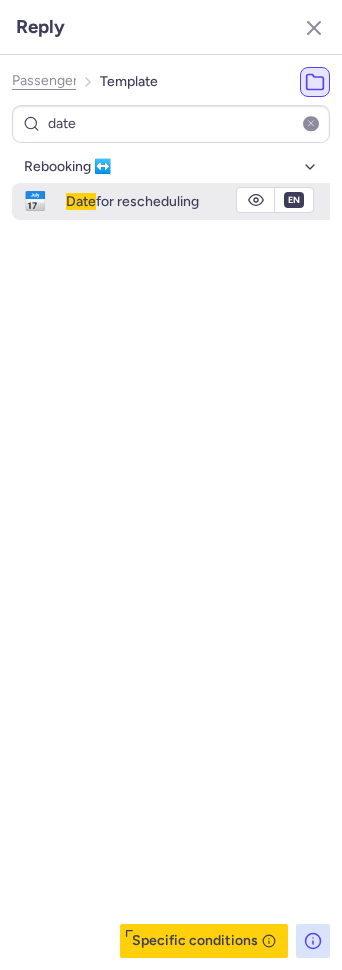 type on "date" 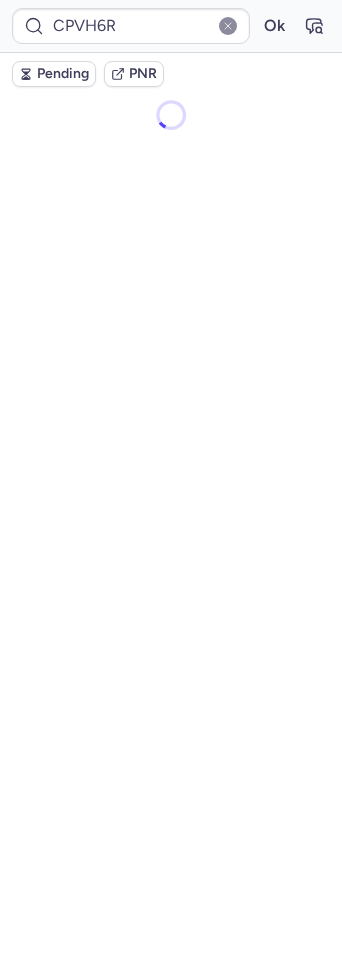 scroll, scrollTop: 0, scrollLeft: 0, axis: both 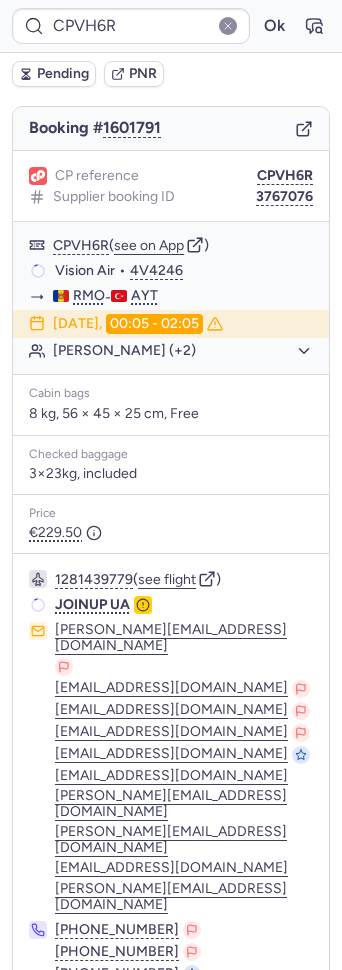 click at bounding box center [41, 1028] 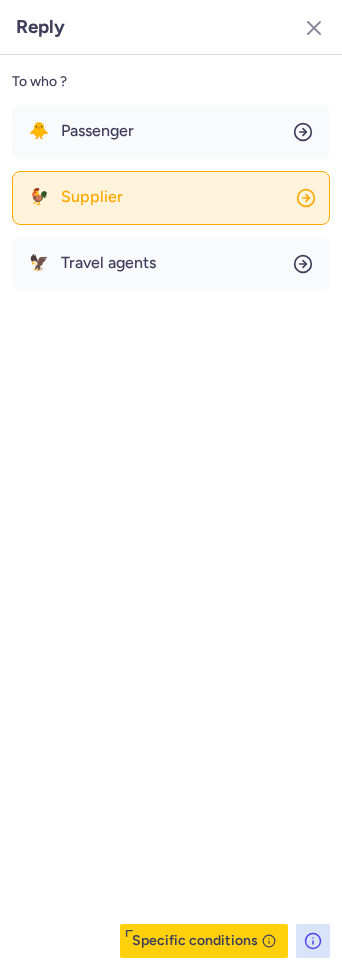 click on "Supplier" at bounding box center [92, 197] 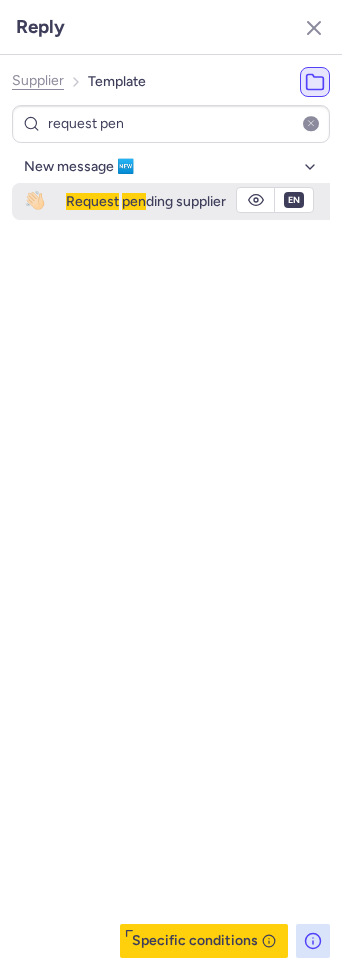 type on "request pen" 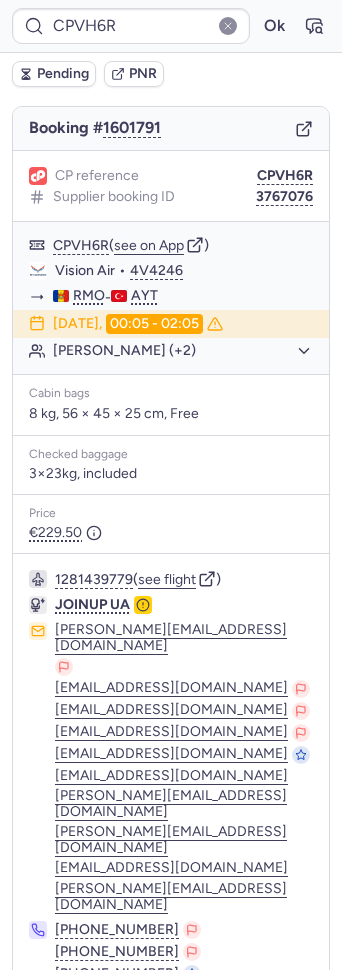 click 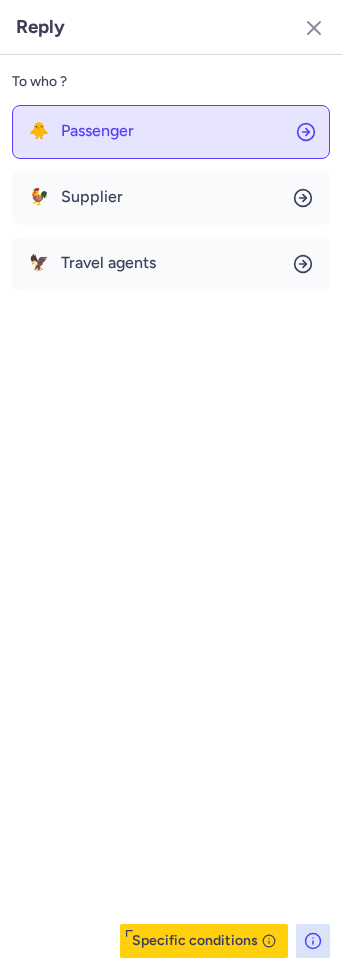 click on "Passenger" at bounding box center (97, 131) 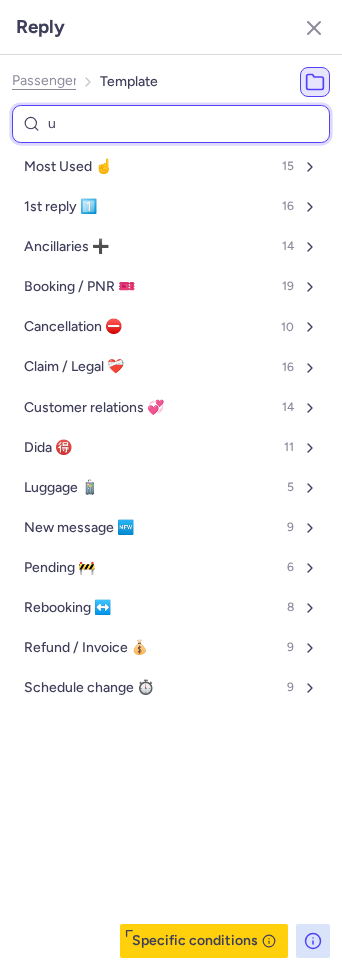 type on "un" 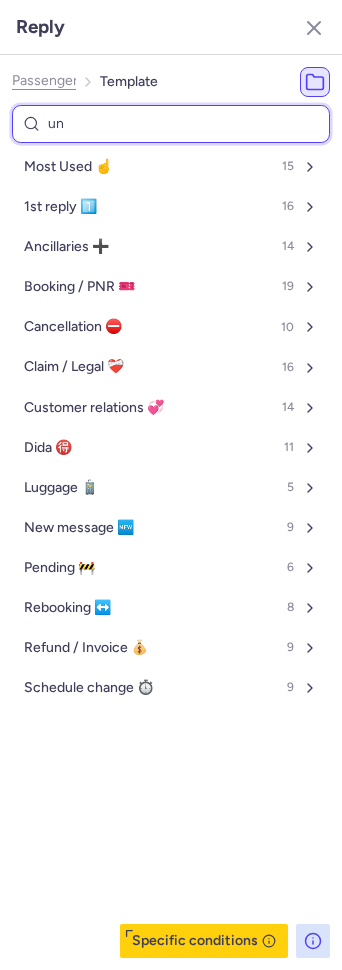 select on "en" 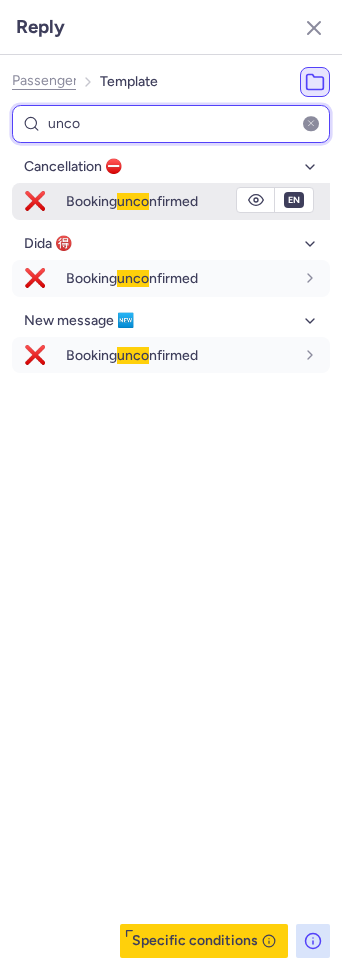 type on "unco" 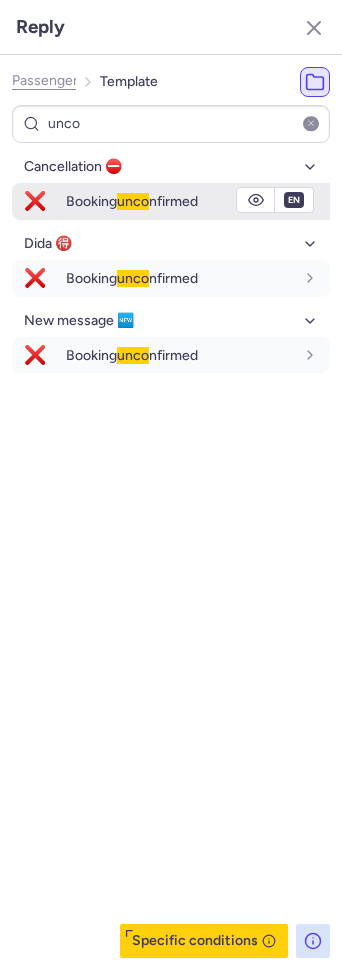 click on "Booking  unco nfirmed" at bounding box center (132, 201) 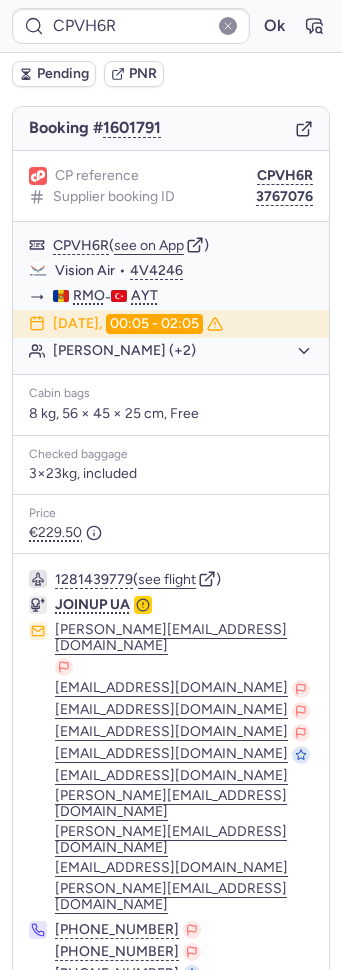 click 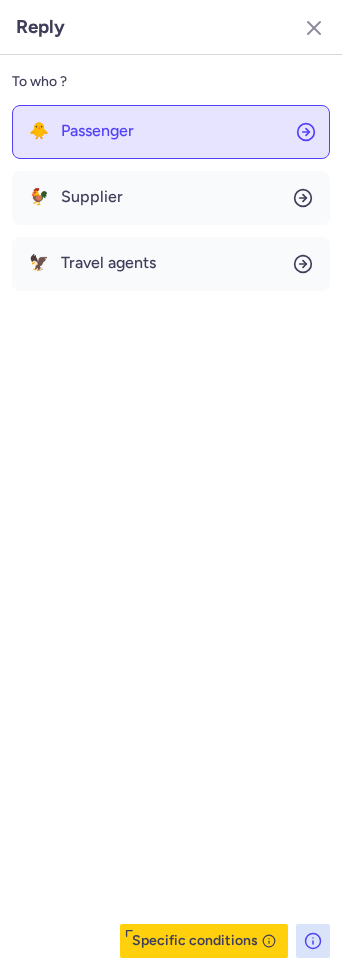 click on "🐥 Passenger" 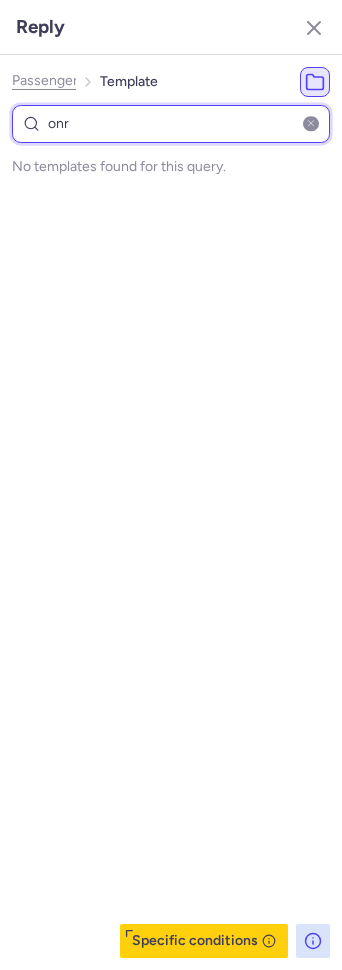 type on "on" 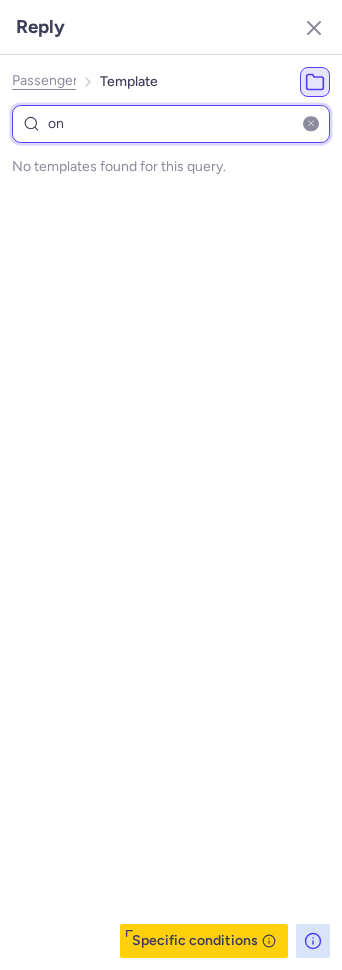 select on "en" 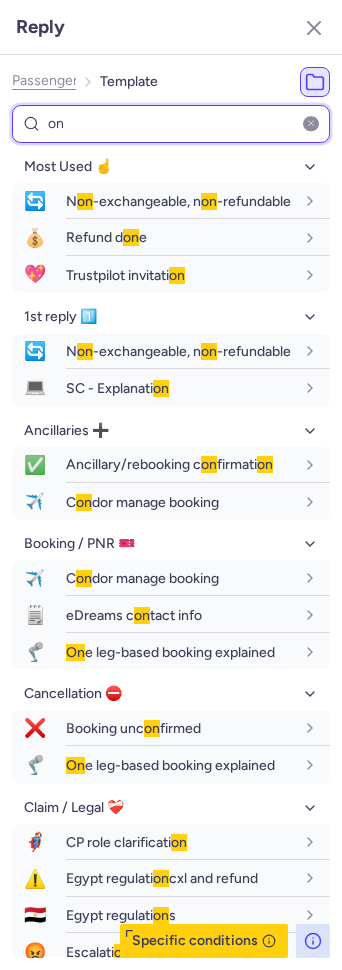 type on "o" 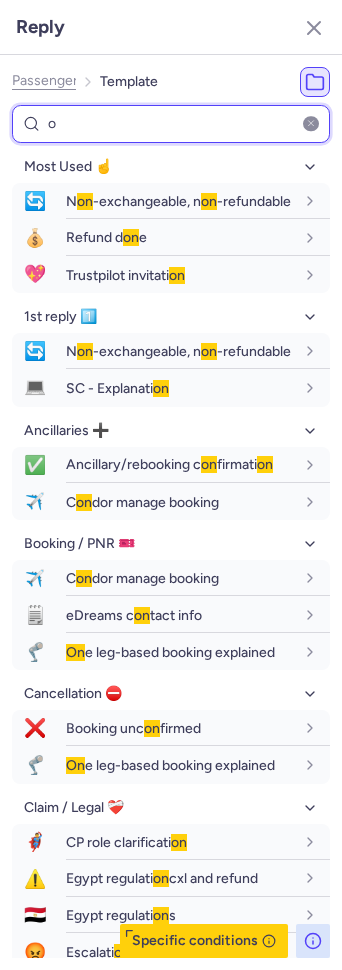 select on "en" 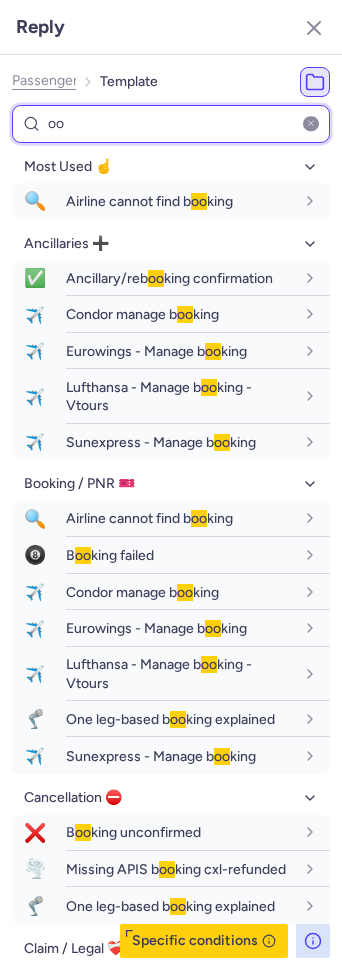 type on "o" 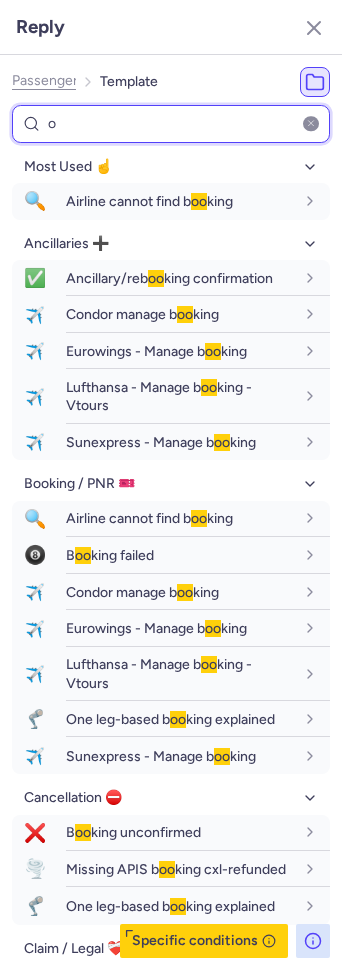 select on "en" 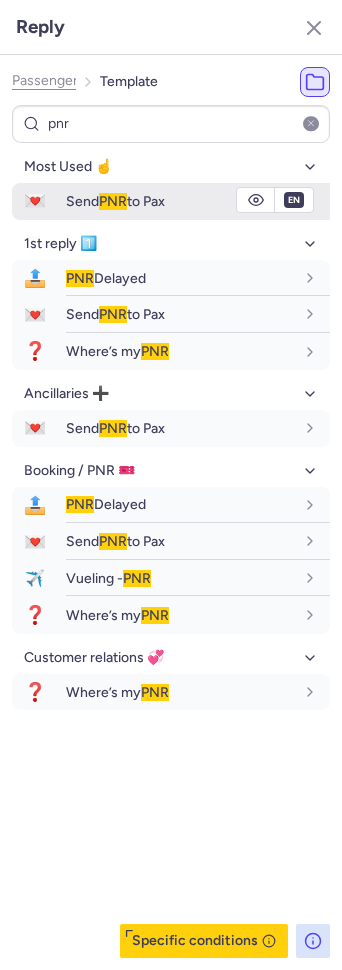 click on "Send  PNR  to Pax" at bounding box center (198, 201) 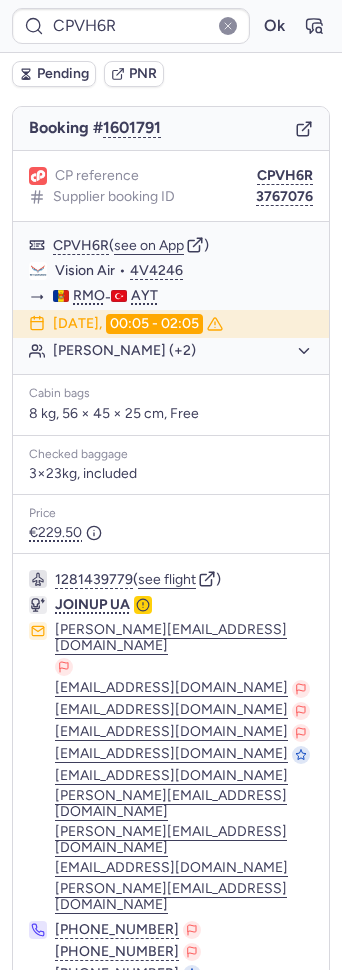 click 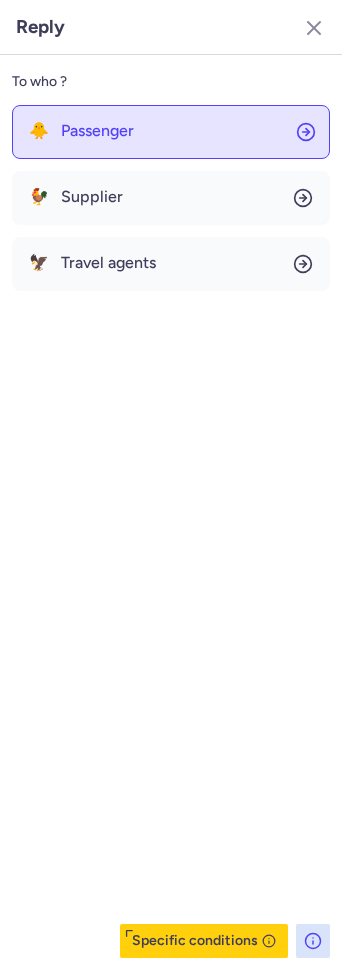 click on "Passenger" at bounding box center [97, 131] 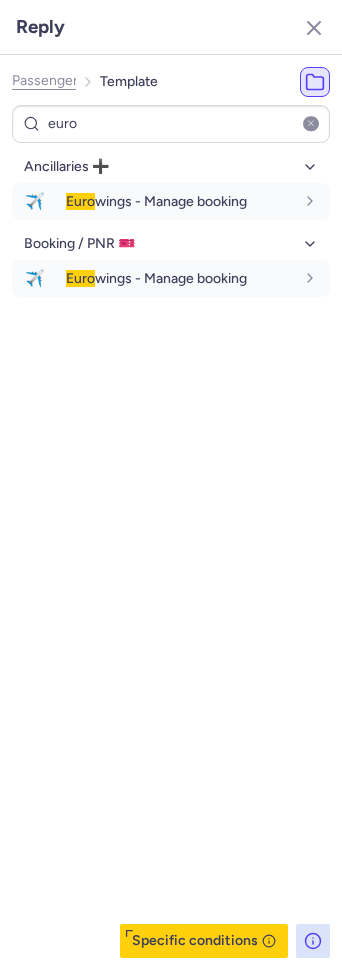 click on "Ancillaries ➕ ✈️ Euro wings - Manage booking fr en de nl pt es it ru en Booking / PNR 🎫 ✈️ Euro wings - Manage booking fr en de nl pt es it ru en" at bounding box center [171, 224] 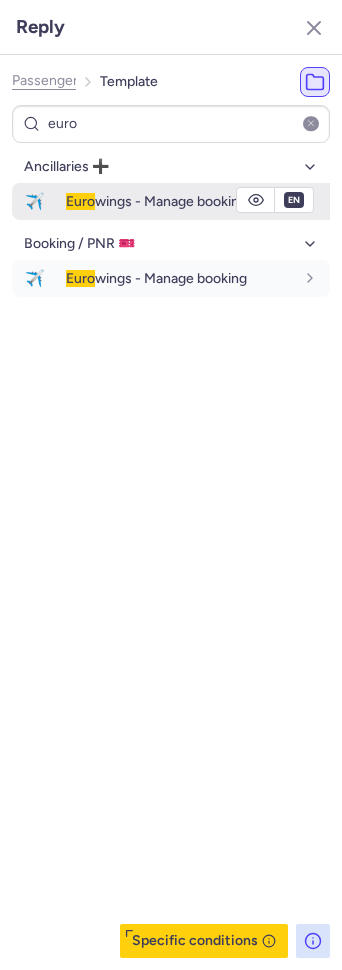 click on "Euro wings - Manage booking" at bounding box center (198, 201) 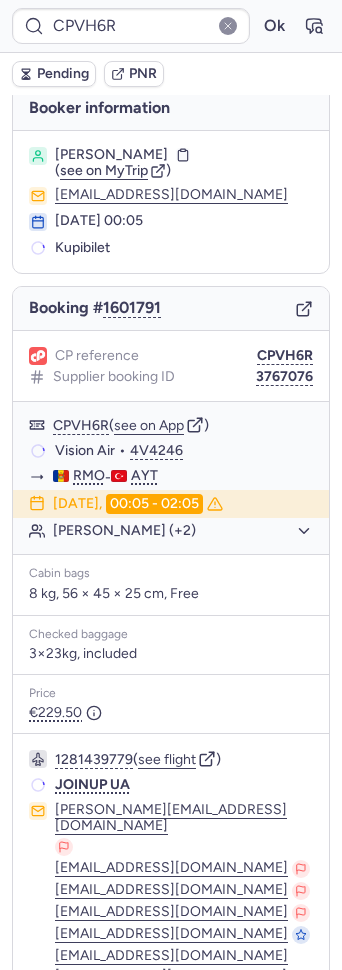 scroll, scrollTop: 0, scrollLeft: 0, axis: both 